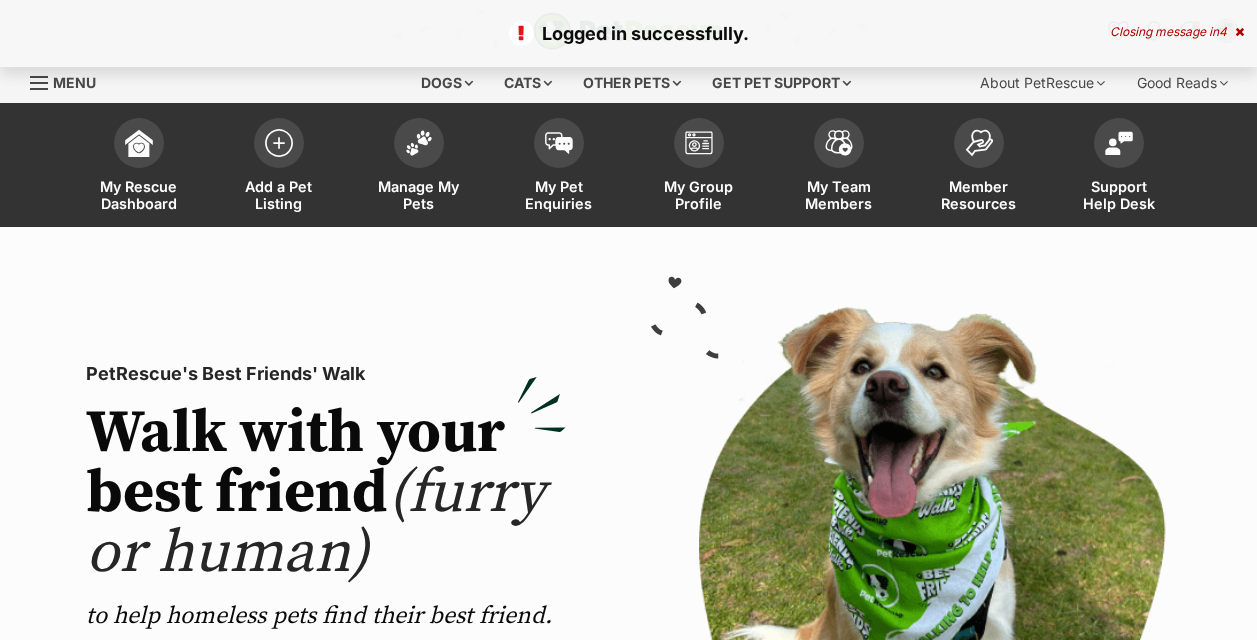 scroll, scrollTop: 0, scrollLeft: 0, axis: both 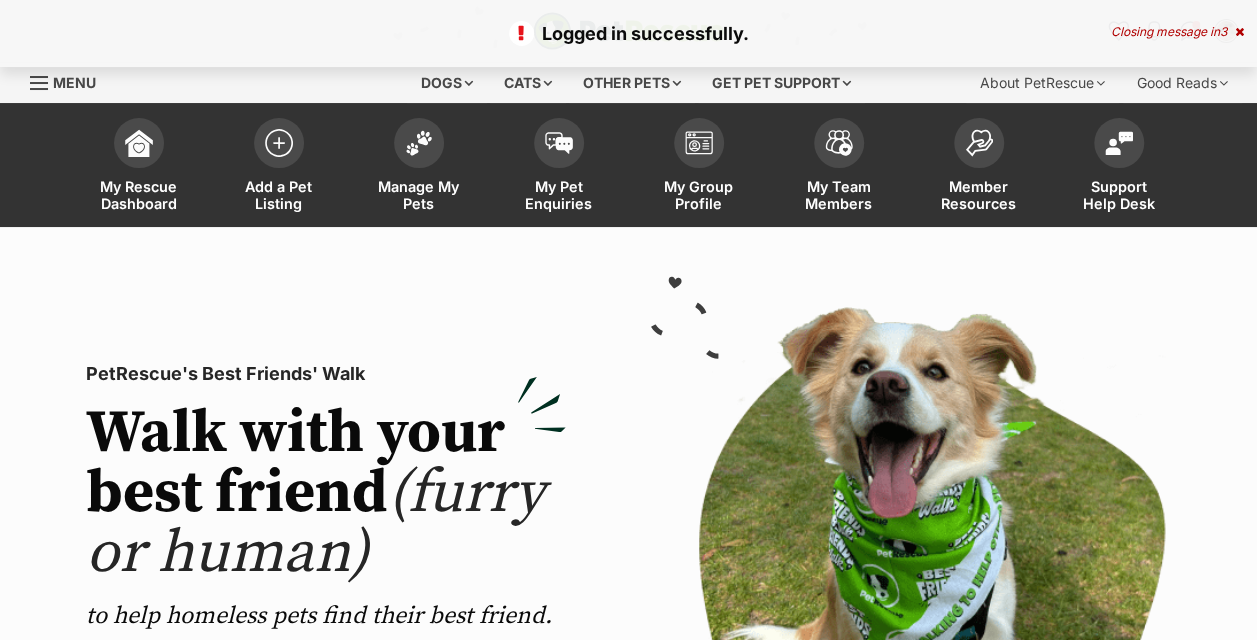 click on "Closing message in
3" at bounding box center (1177, 32) 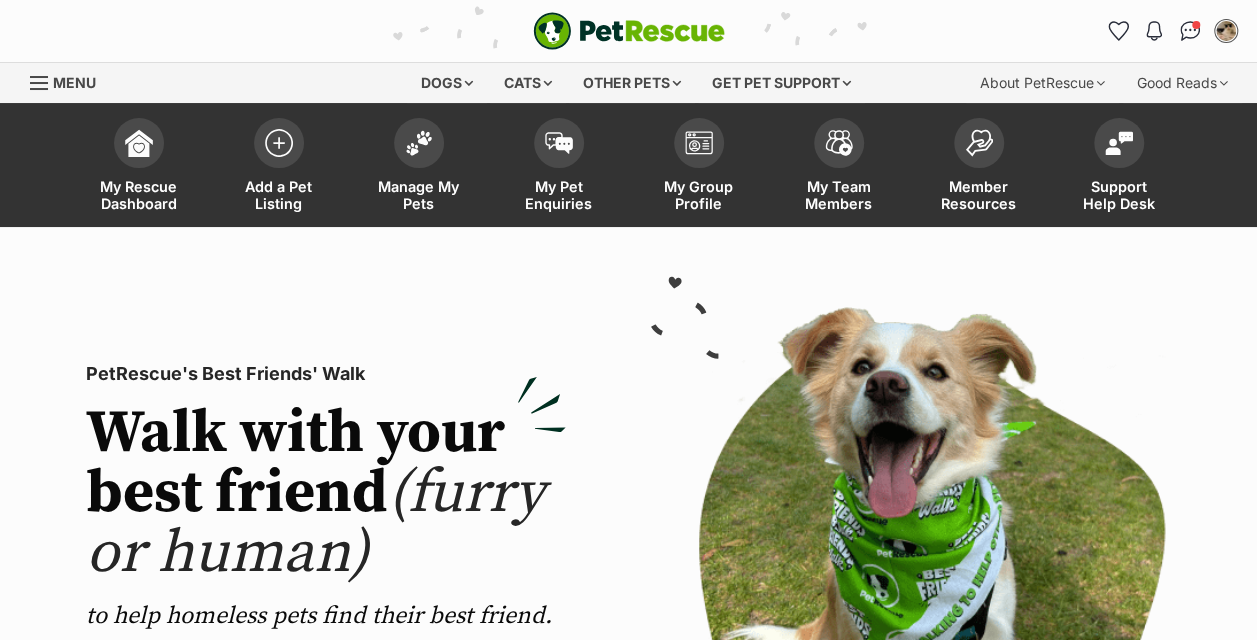 click at bounding box center [1190, 31] 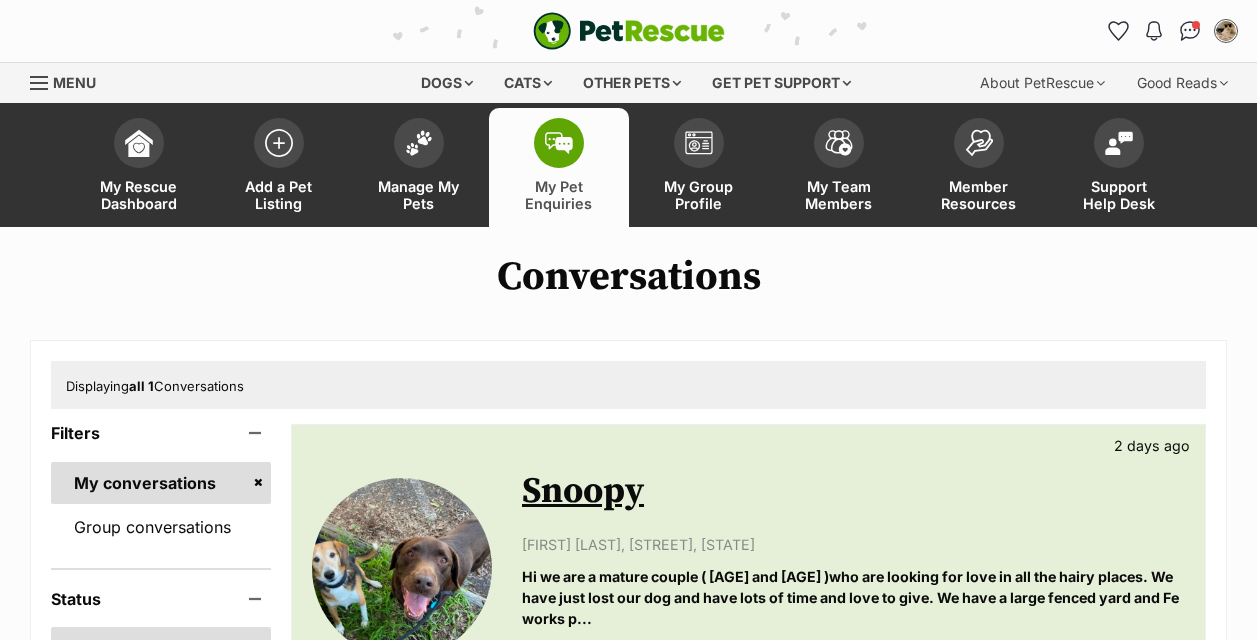 scroll, scrollTop: 0, scrollLeft: 0, axis: both 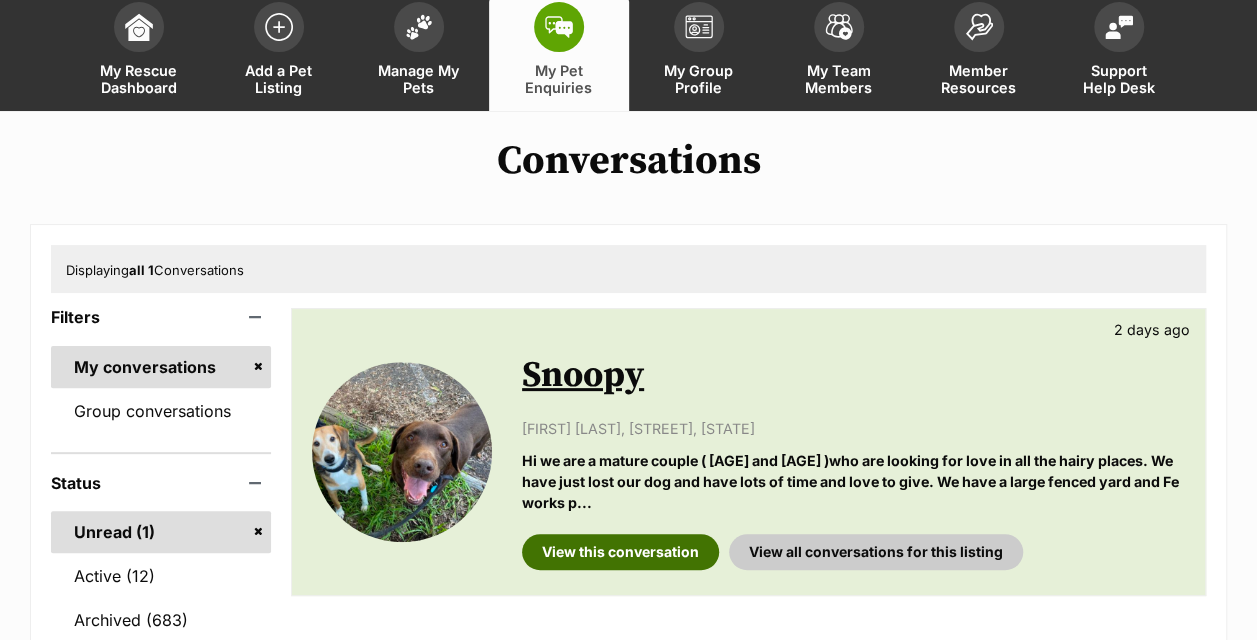 click on "View this conversation" at bounding box center [620, 552] 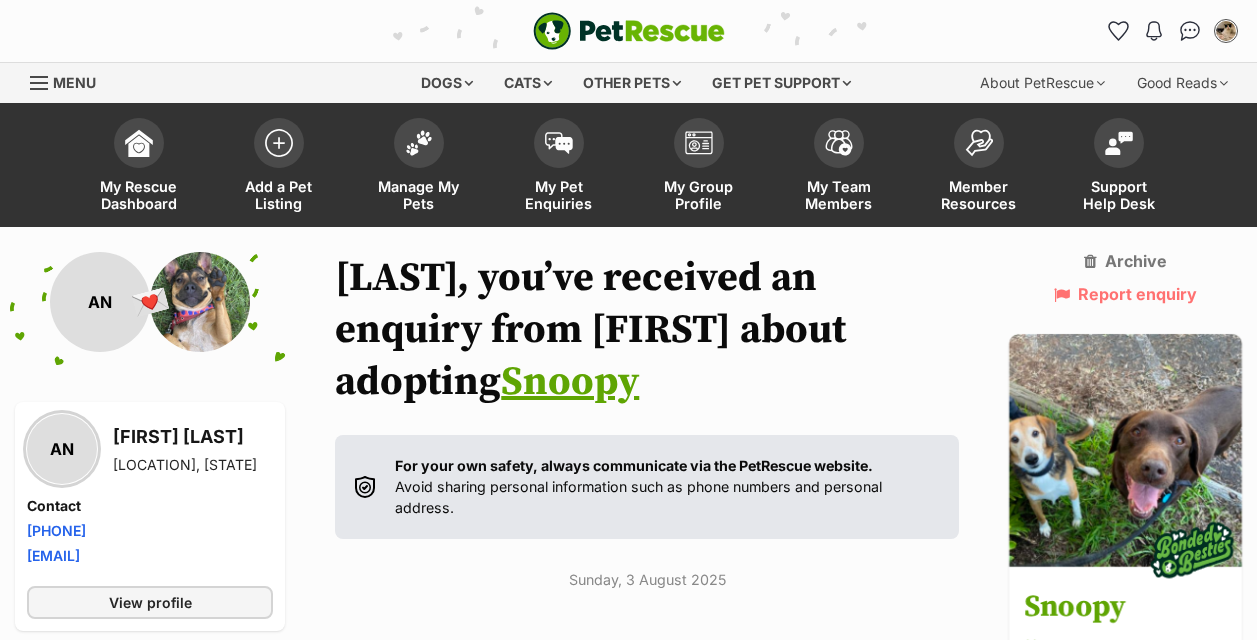 scroll, scrollTop: 0, scrollLeft: 0, axis: both 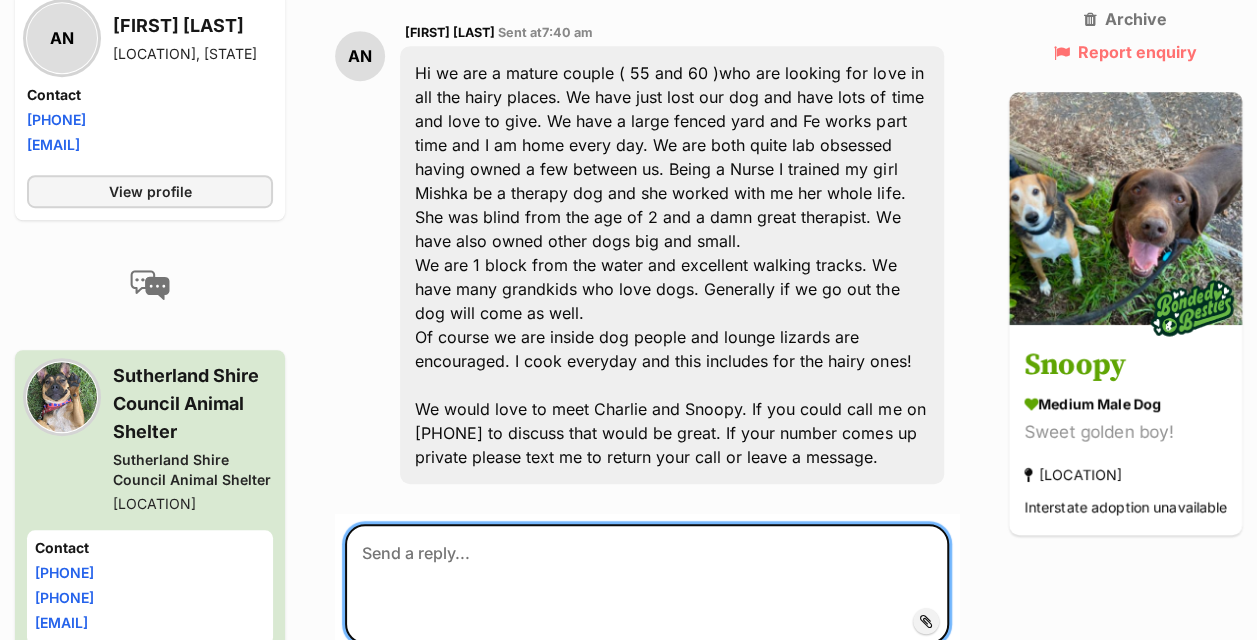 click at bounding box center [647, 584] 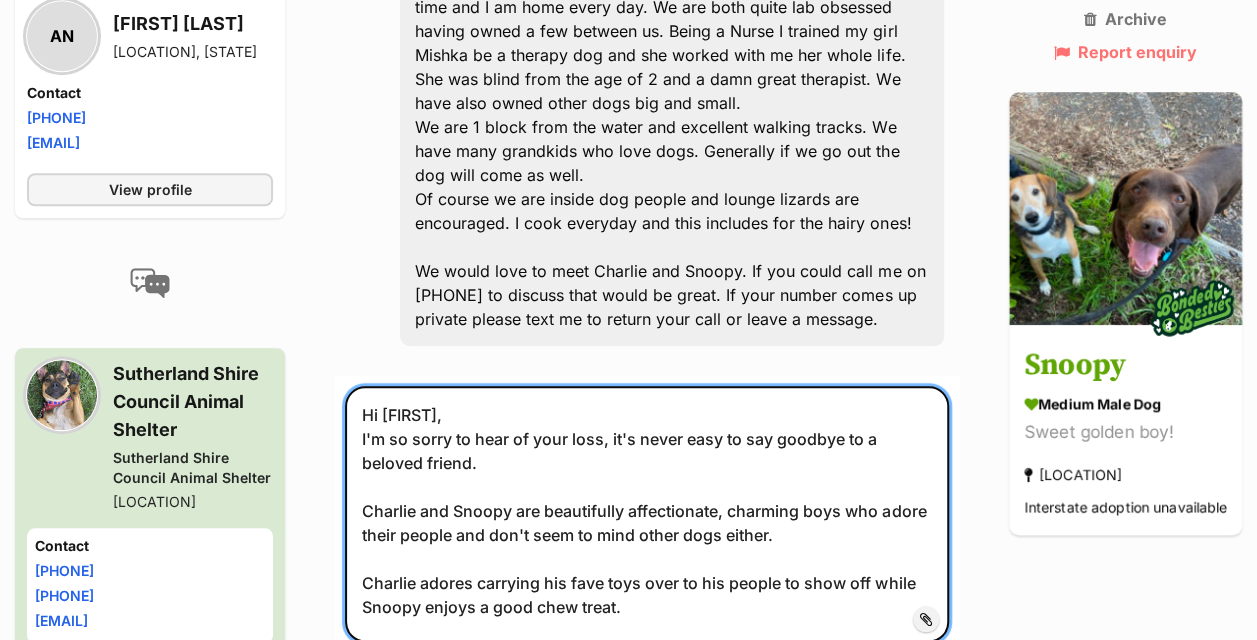 scroll, scrollTop: 776, scrollLeft: 0, axis: vertical 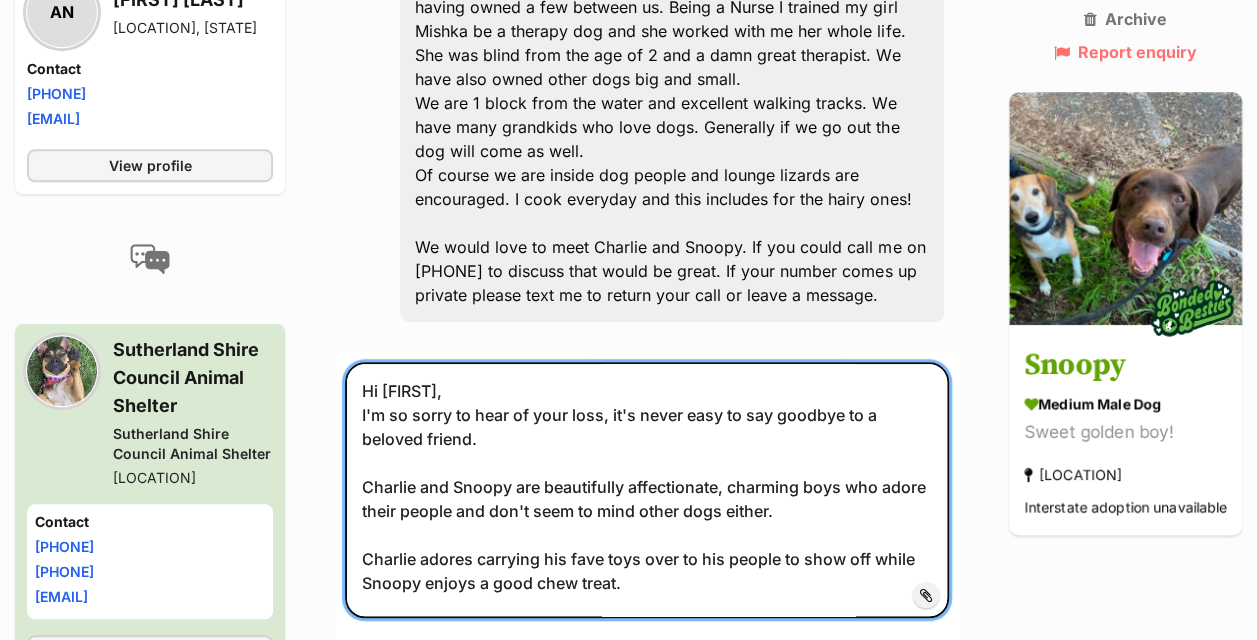 click on "Hi [FIRST],
I'm so sorry to hear of your loss, it's never easy to say goodbye to a beloved friend.
Charlie and Snoopy are beautifully affectionate, charming boys who adore their people and don't seem to mind other dogs either.
Charlie adores carrying his fave toys over to his people to show off while Snoopy enjoys a good chew treat.
Currently, the boys have a meet and greet at 1pm today so we would love for you to give us a phone call at 2pm on [PHONE] to check if the boys are still looking for their forever home :P" at bounding box center (647, 490) 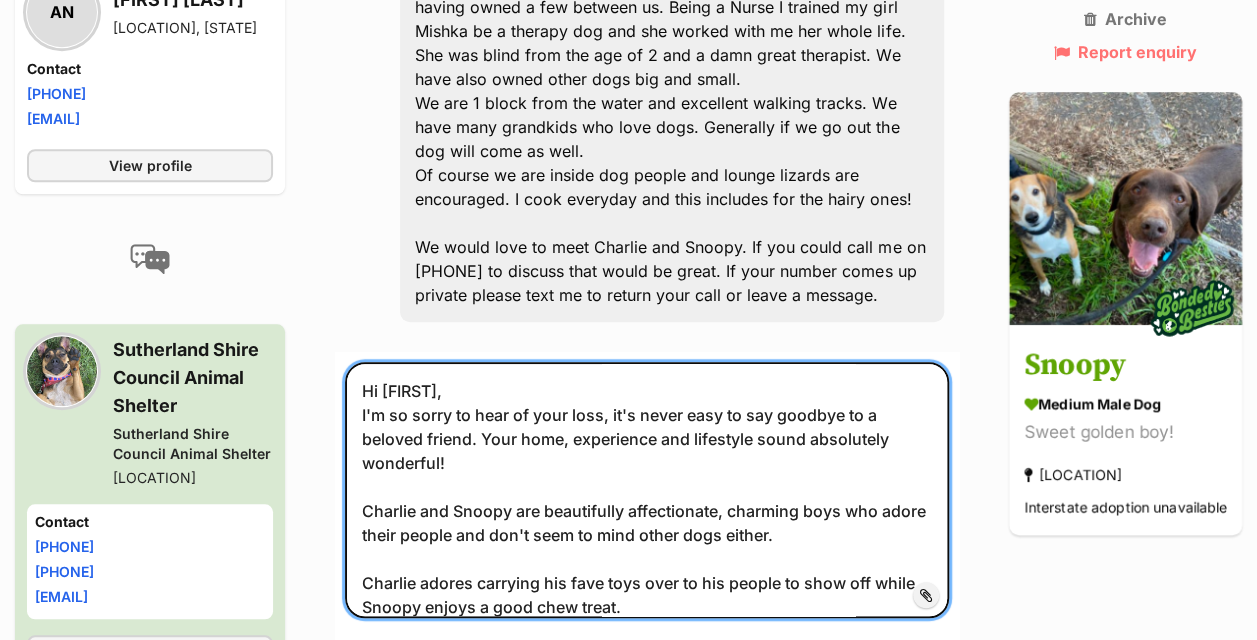 scroll, scrollTop: 114, scrollLeft: 0, axis: vertical 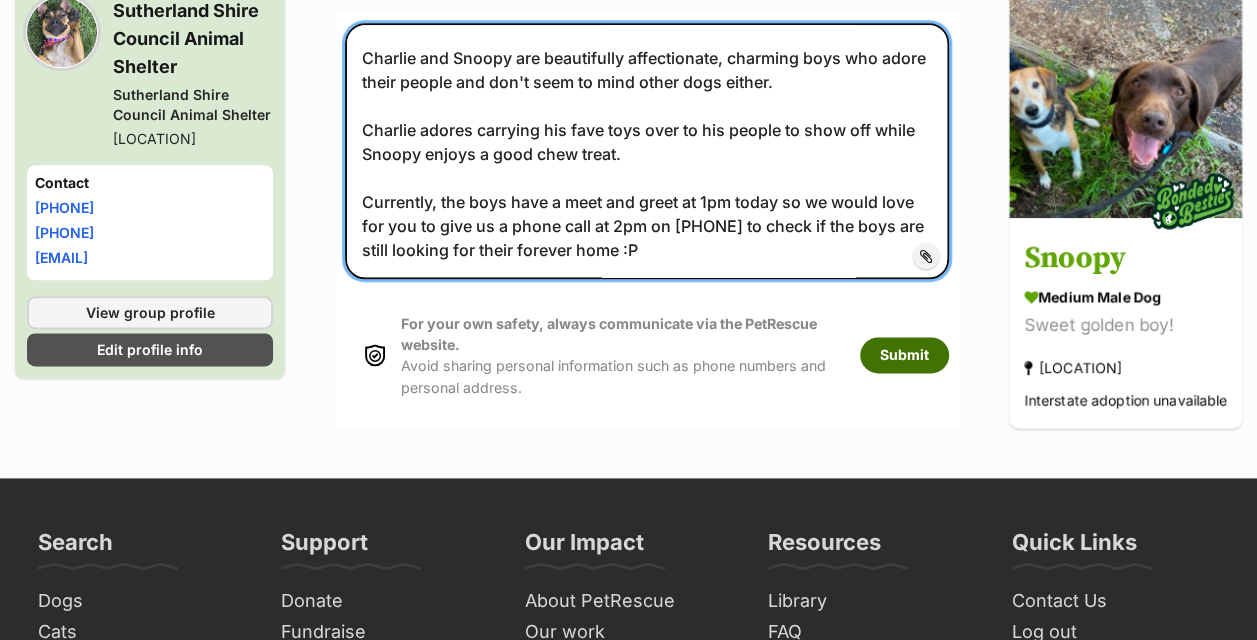 type on "Hi [FIRST],
I'm so sorry to hear of your loss, it's never easy to say goodbye to a beloved friend. Your home, experience and lifestyle sound absolutely wonderful!
Charlie and Snoopy are beautifully affectionate, charming boys who adore their people and don't seem to mind other dogs either.
Charlie adores carrying his fave toys over to his people to show off while Snoopy enjoys a good chew treat.
Currently, the boys have a meet and greet at 1pm today so we would love for you to give us a phone call at 2pm on [PHONE] to check if the boys are still looking for their forever home :P" 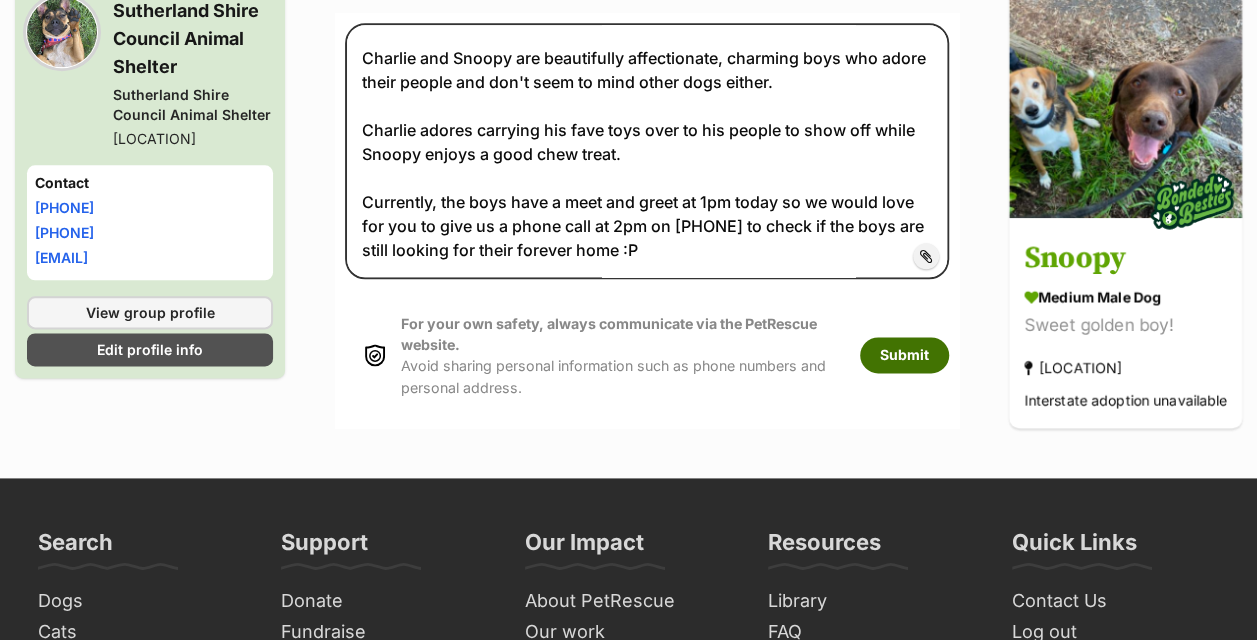 click on "Submit" at bounding box center (904, 355) 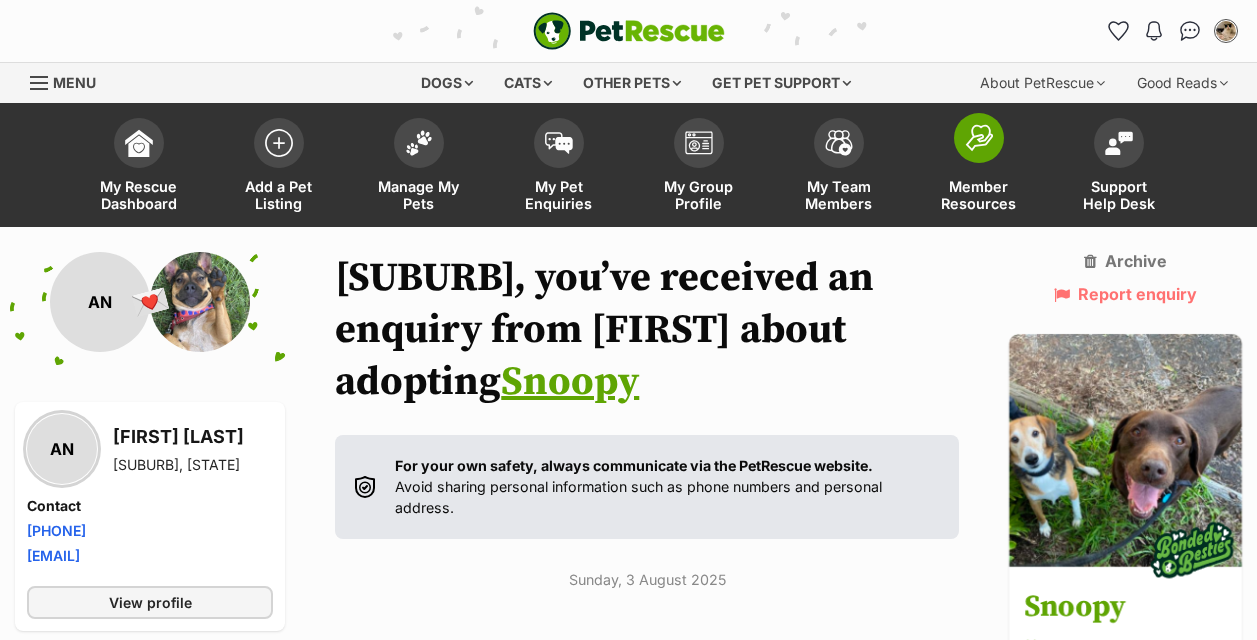 scroll, scrollTop: 0, scrollLeft: 0, axis: both 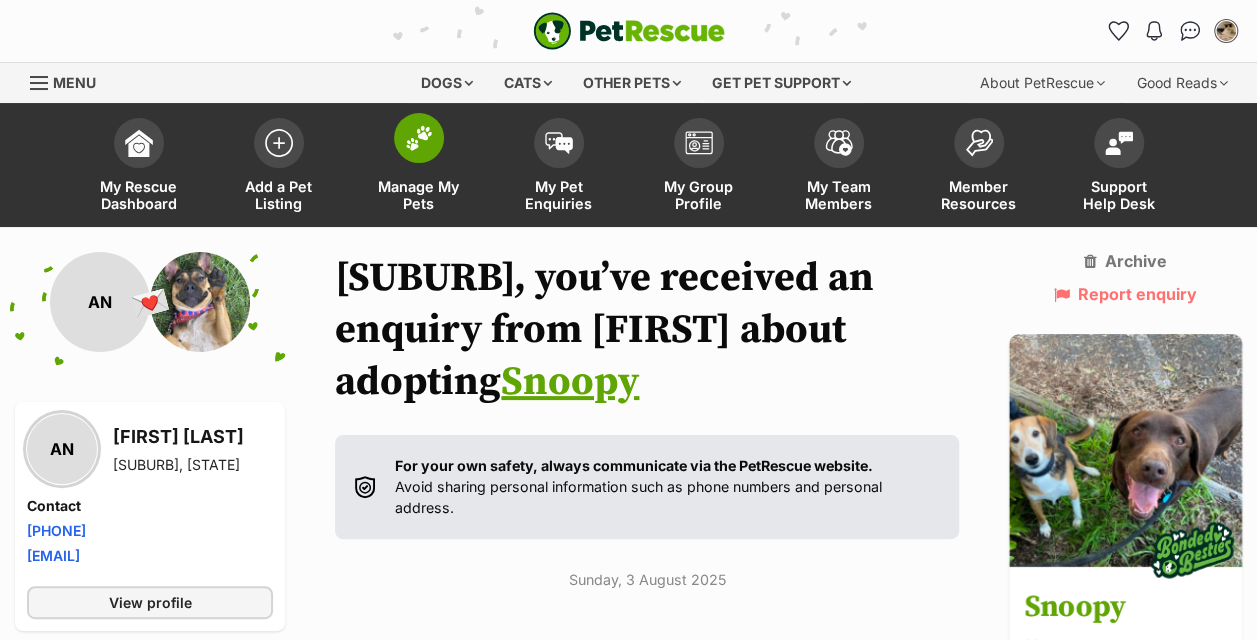 click at bounding box center [419, 138] 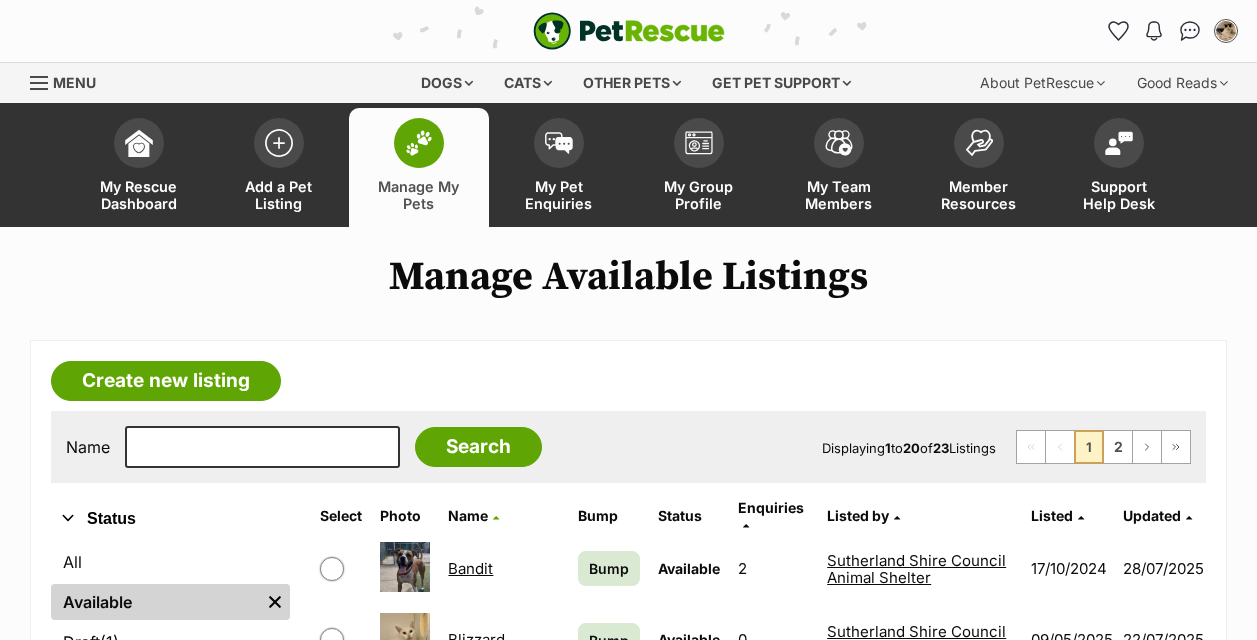 scroll, scrollTop: 0, scrollLeft: 0, axis: both 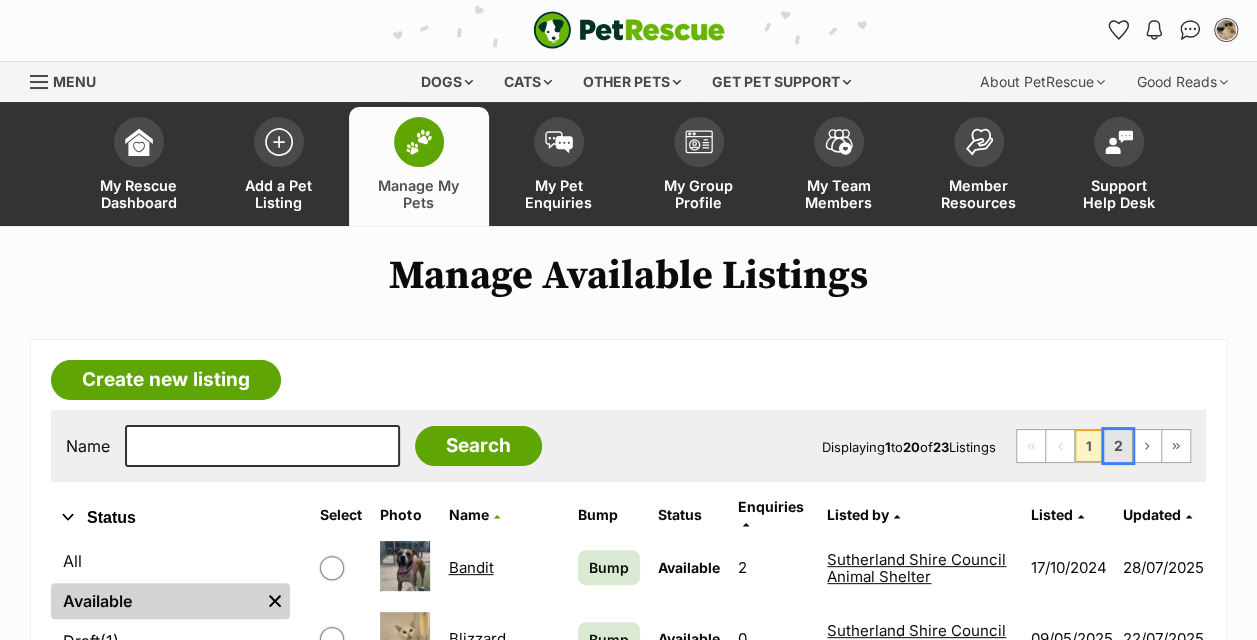 click on "2" at bounding box center [1118, 446] 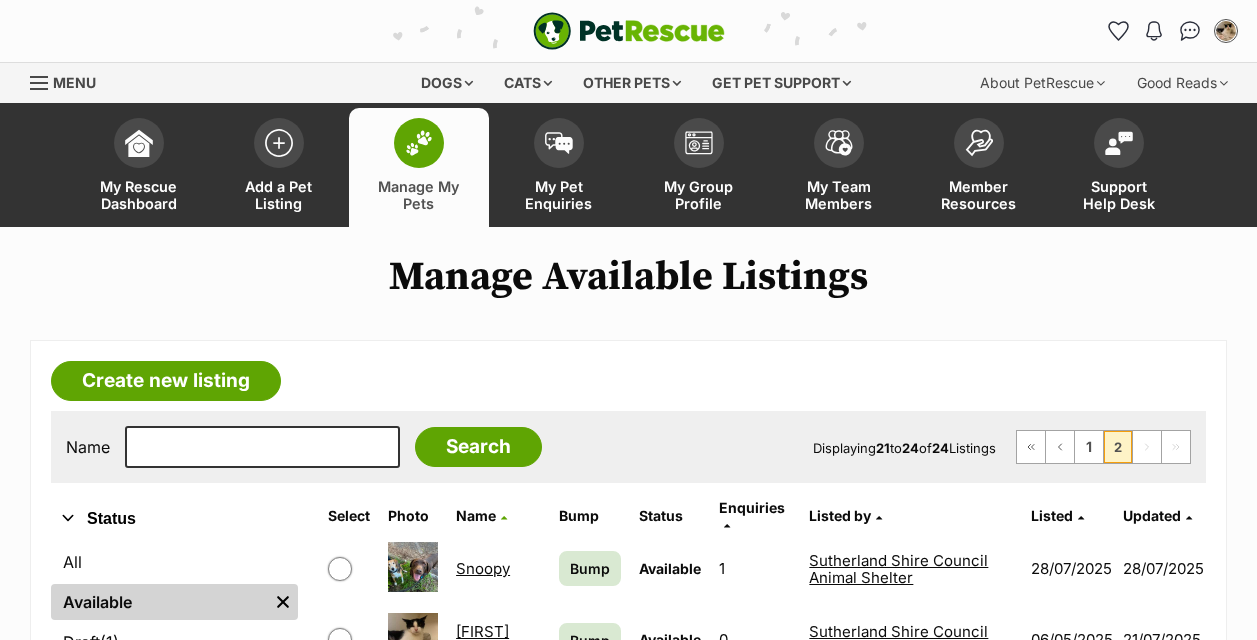 scroll, scrollTop: 135, scrollLeft: 0, axis: vertical 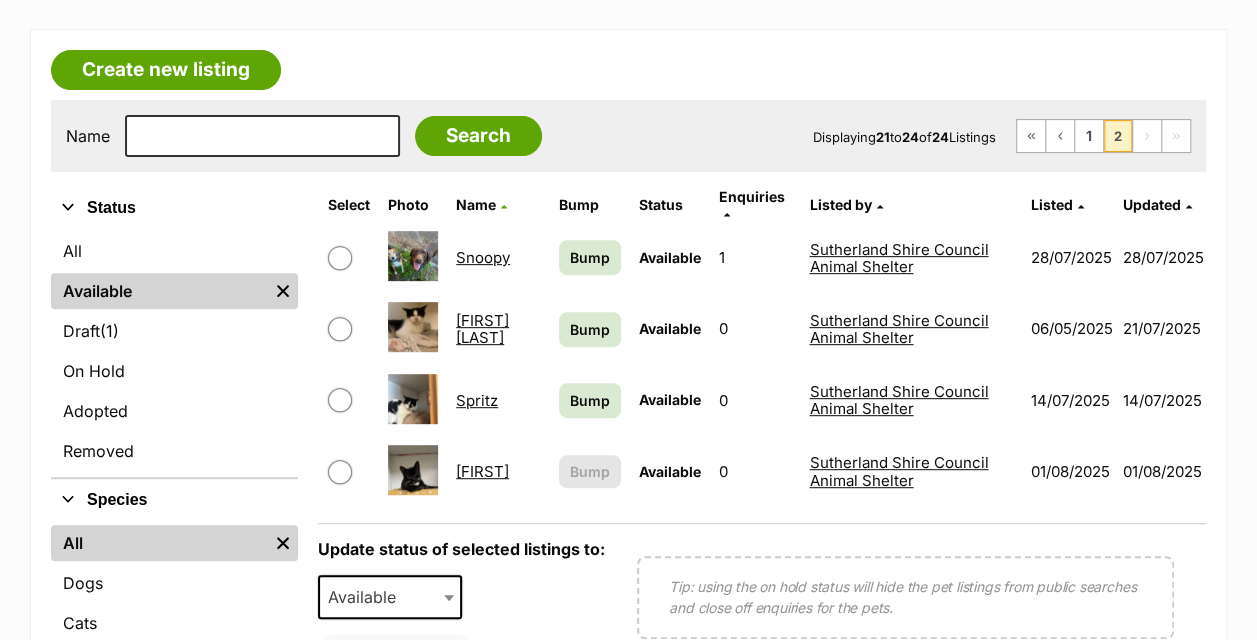click on "01/08/2025" at bounding box center (1163, 471) 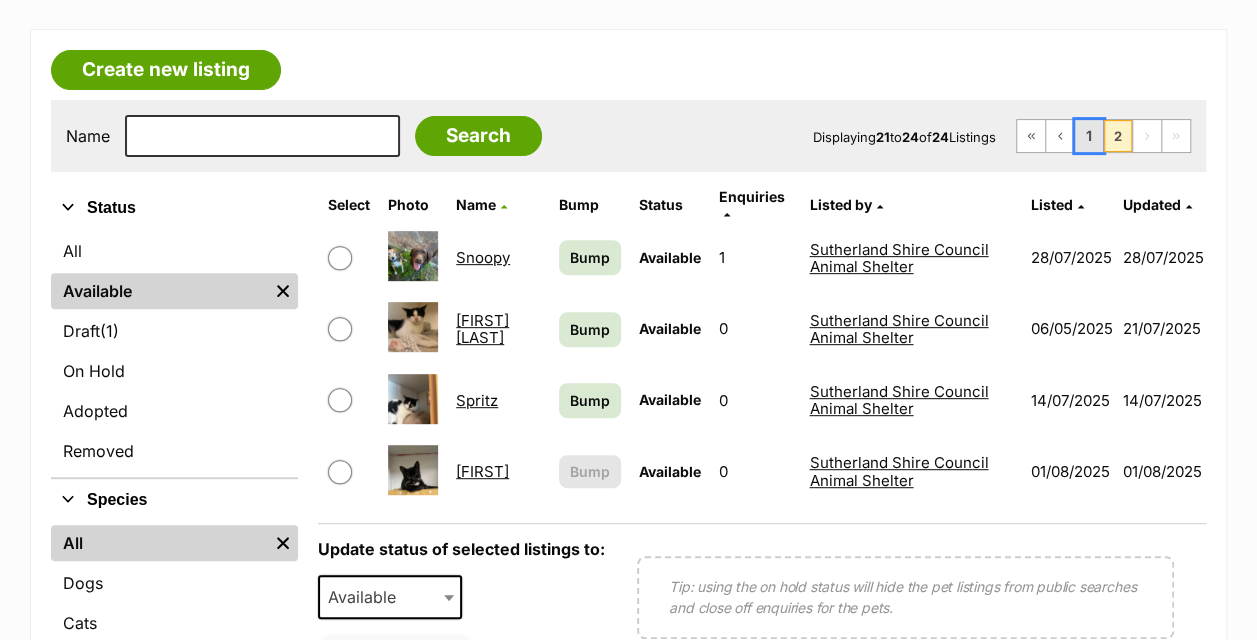 click on "1" at bounding box center [1089, 136] 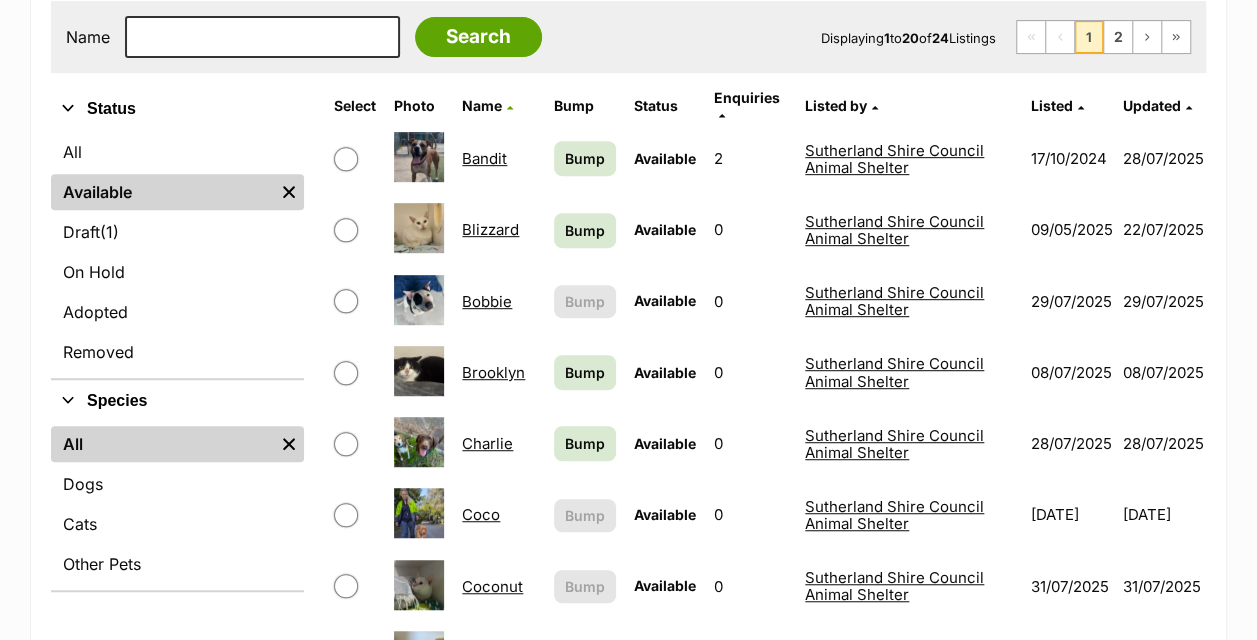 scroll, scrollTop: 0, scrollLeft: 0, axis: both 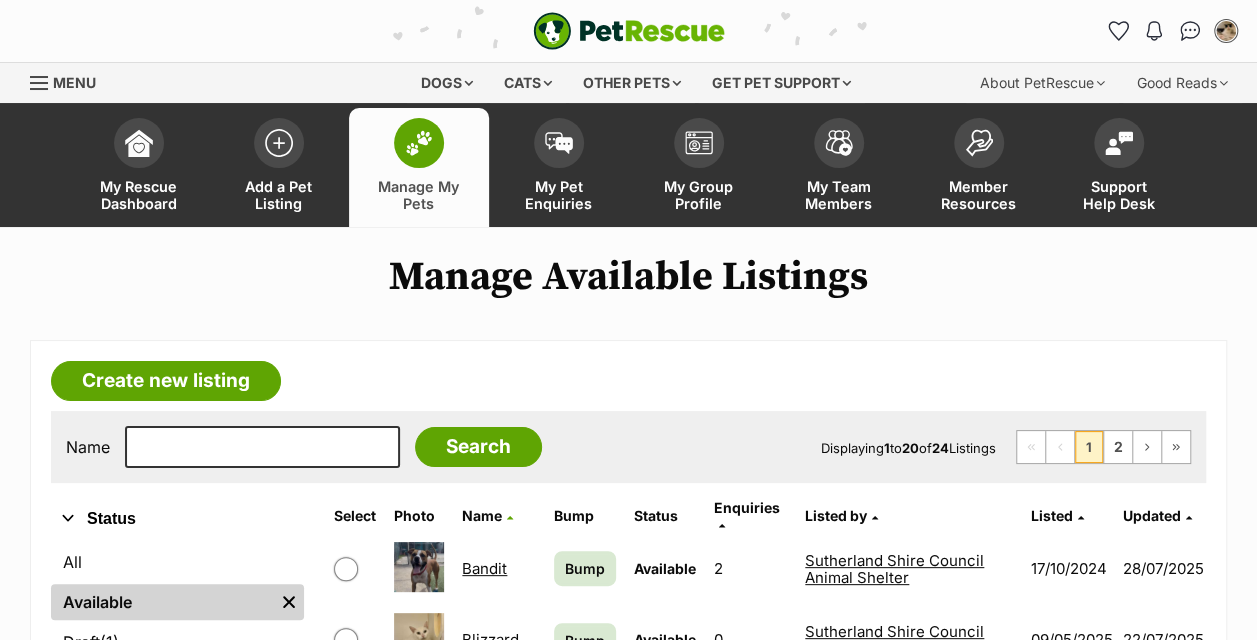 click on "Manage Available Listings
Create new listing
Name
Search
Displaying  1  to  20  of  24  Listings
First Page
Previous Page
1
2
Next Page
Last Page
Refine your search
Status
All
Available
Remove filter
Draft
(1)
Items
On Hold
Adopted
Removed
Species
All
Remove filter
Dogs
Cats
Other Pets
[NAME]
Available
Enquiries:
2
Listed By:
[ORGANIZATION]
Listed
[DATE]
Updated
[DATE]
View
Bump
[NAME]
Available
Enquiries:
0
Listed By:
[ORGANIZATION]
Listed
[DATE]
Updated
[DATE]
View
Bump
[NAME]
Available
0" at bounding box center (628, 1251) 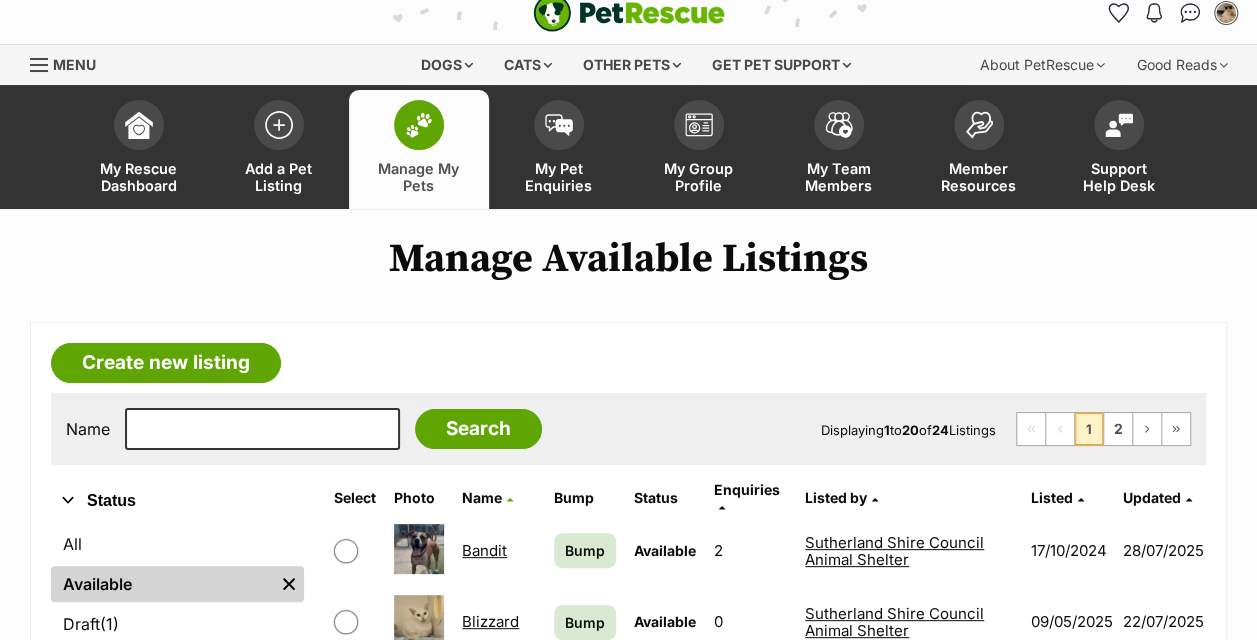 scroll, scrollTop: 0, scrollLeft: 0, axis: both 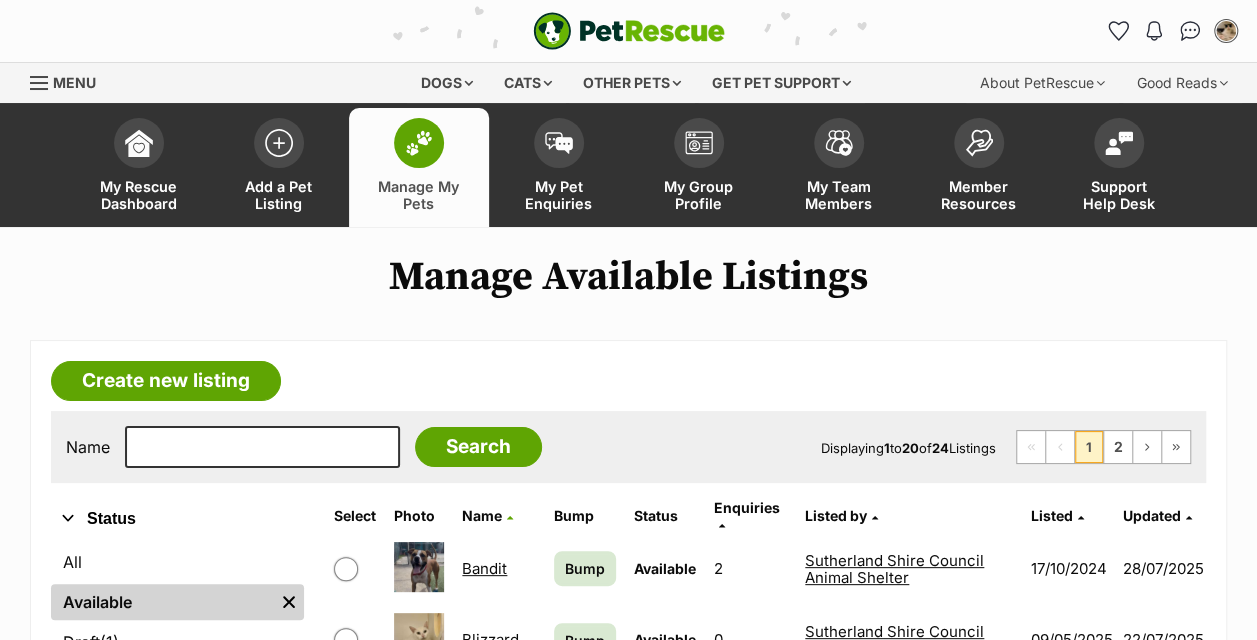 click on "Manage Available Listings
Create new listing
Name
Search
Displaying  1  to  20  of  24  Listings
First Page
Previous Page
1
2
Next Page
Last Page
Refine your search
Status
All
Available
Remove filter
Draft
(1)
Items
On Hold
Adopted
Removed
Species
All
Remove filter
Dogs
Cats
Other Pets
[NAME]
Available
Enquiries:
2
Listed By:
[ORGANIZATION]
Listed
[DATE]
Updated
[DATE]
View
Bump
[NAME]
Available
Enquiries:
0
Listed By:
[ORGANIZATION]
Listed
[DATE]
Updated
[DATE]
View
Bump
[NAME]
Available
0" at bounding box center (628, 1251) 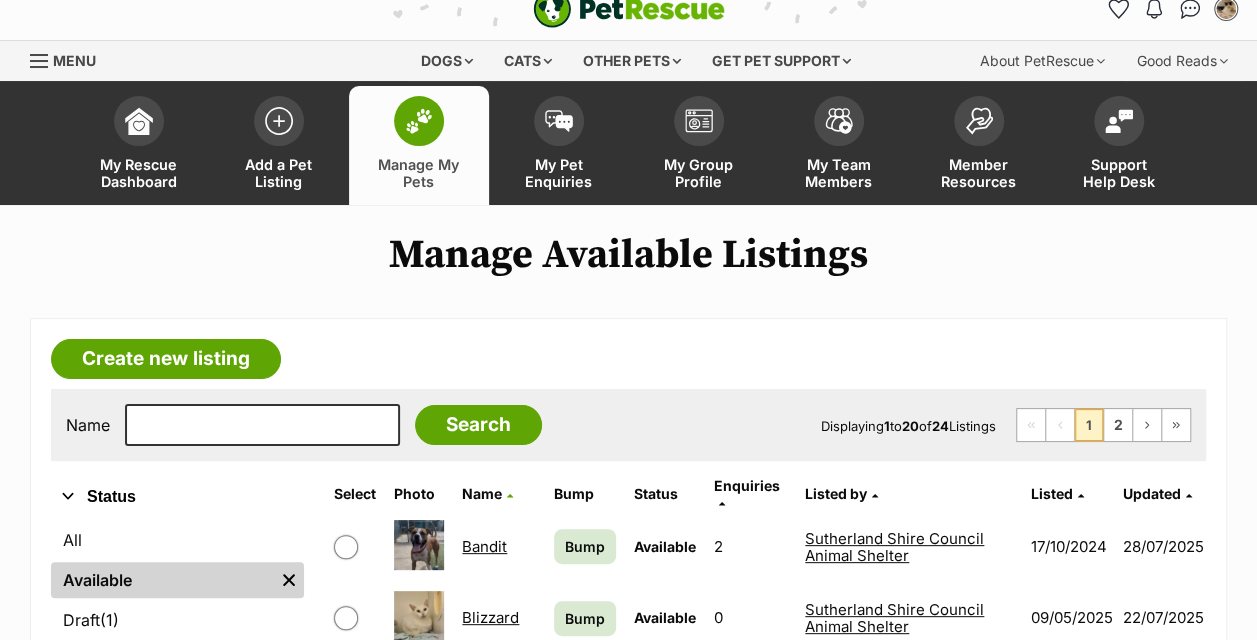 scroll, scrollTop: 0, scrollLeft: 0, axis: both 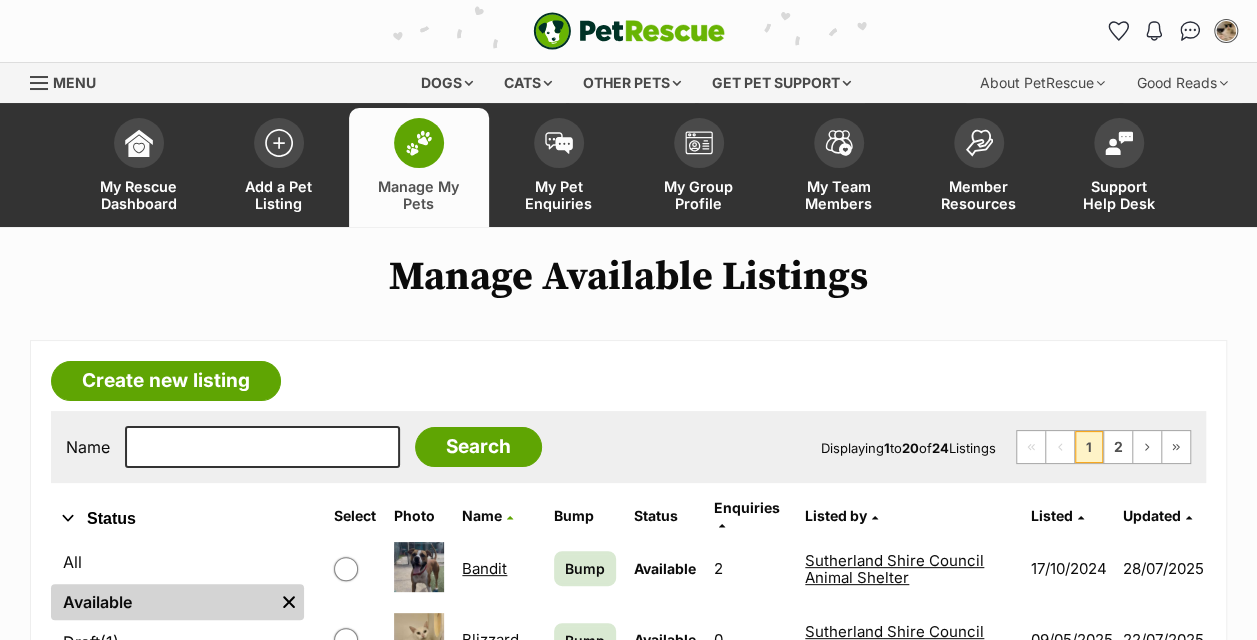 click on "Skip to main content
Log in to favourite this pet
Log in
Or sign up
Search PetRescue
Search for a pet, rescue group or article
Please select PetRescue ID
Pet name
Group
Article
Go
E.g. enter a pet's id into the search.
E.g. enter a pet's name into the search.
E.g. enter a rescue groups's name.
E.g. enter in a keyword to find an article.
Want to remove this pet?
The ‘Removed’ status should only be selected when a pet has been euthanased or died of natural causes whilst in care, or when a pet has been transferred to another rescue organisation.
Learn more about the different pet profile statuses.
Do you still wish to mark this pet as ‘Removed’?
Yes
No
Your pet has been marked as adopted
Another successful adoption - amazing work [ORGANIZATION]!
Your pets have been marked as adopted" at bounding box center (628, 1682) 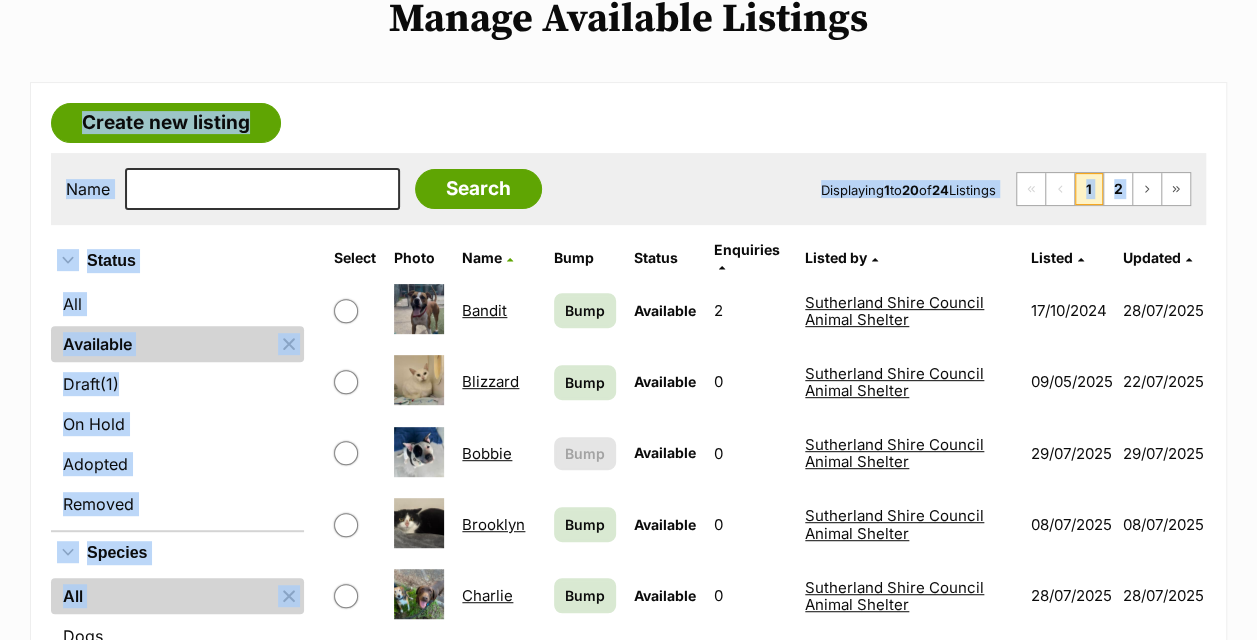scroll, scrollTop: 292, scrollLeft: 0, axis: vertical 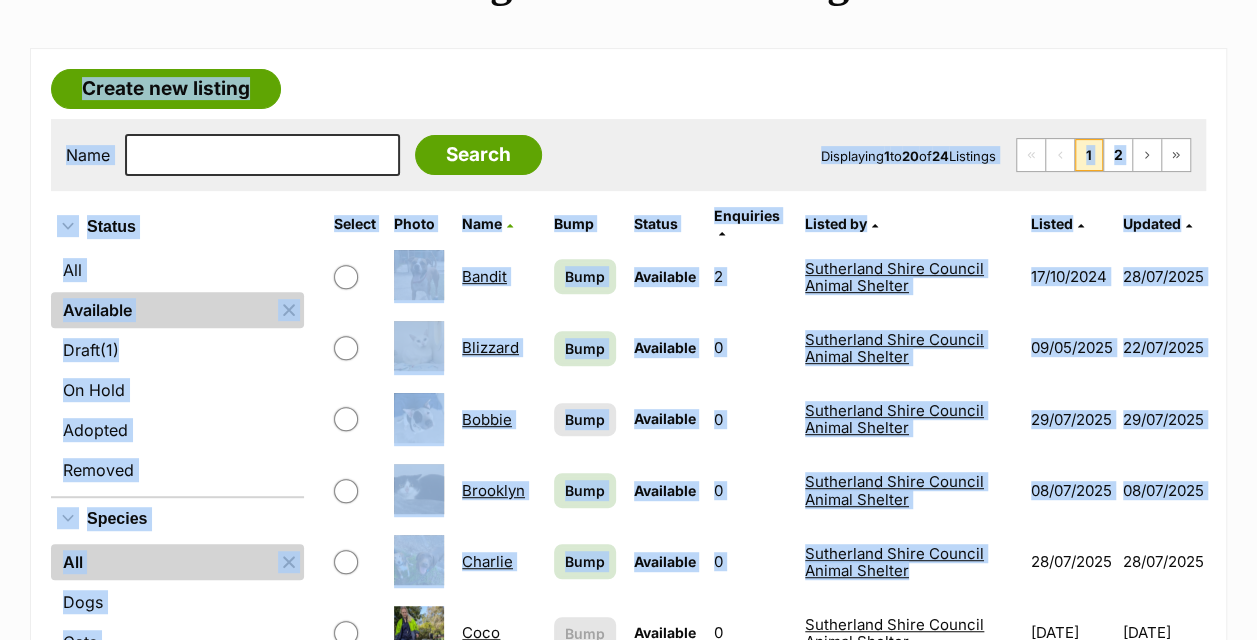 drag, startPoint x: 0, startPoint y: 366, endPoint x: 1108, endPoint y: 580, distance: 1128.4768 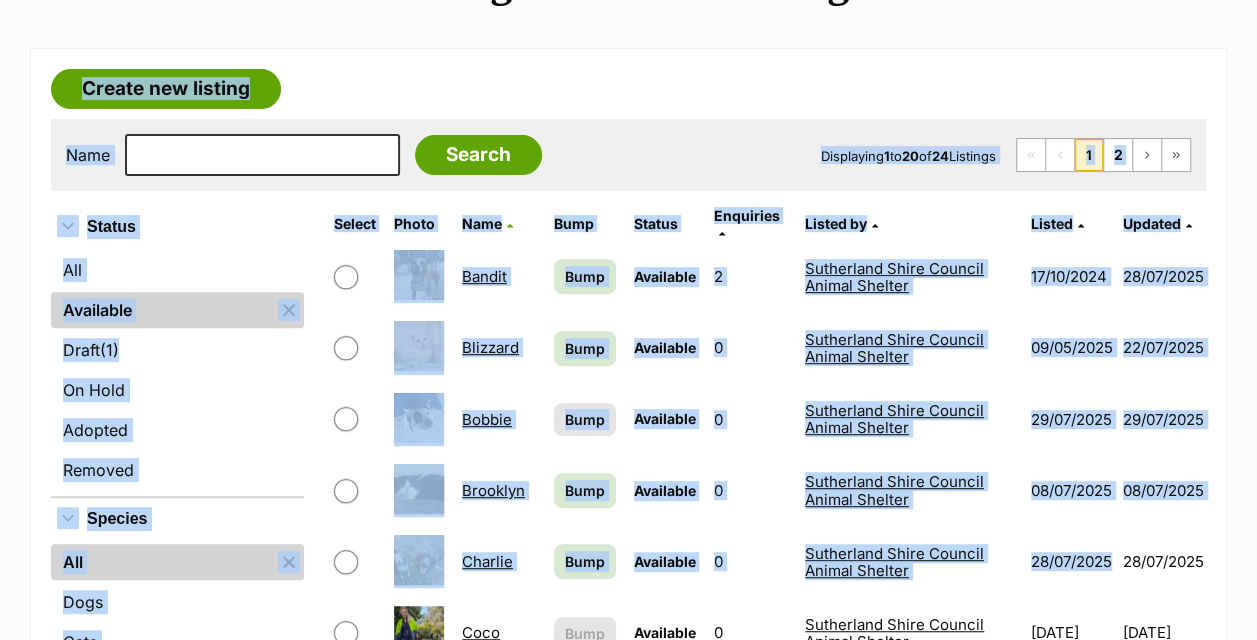 click on "Create new listing
Name
Search
Displaying  1  to  20  of  24  Listings
First Page
Previous Page
1
2
Next Page
Last Page
Refine your search
Status
All
Available
Remove filter
Draft
(1)
Items
On Hold
Adopted
Removed
Species
All
Remove filter
Dogs
Cats
Other Pets
[NAME]
Available
Enquiries:
2
Listed By:
[ORGANIZATION]
Listed
[DATE]
Updated
[DATE]
View
Bump
[NAME]
Available
Enquiries:
0
Listed By:
[ORGANIZATION]
Listed
[DATE]
Updated
[DATE]
View
Bump
[NAME]
Available
Enquiries:
0
Listed By:" at bounding box center [628, 1002] 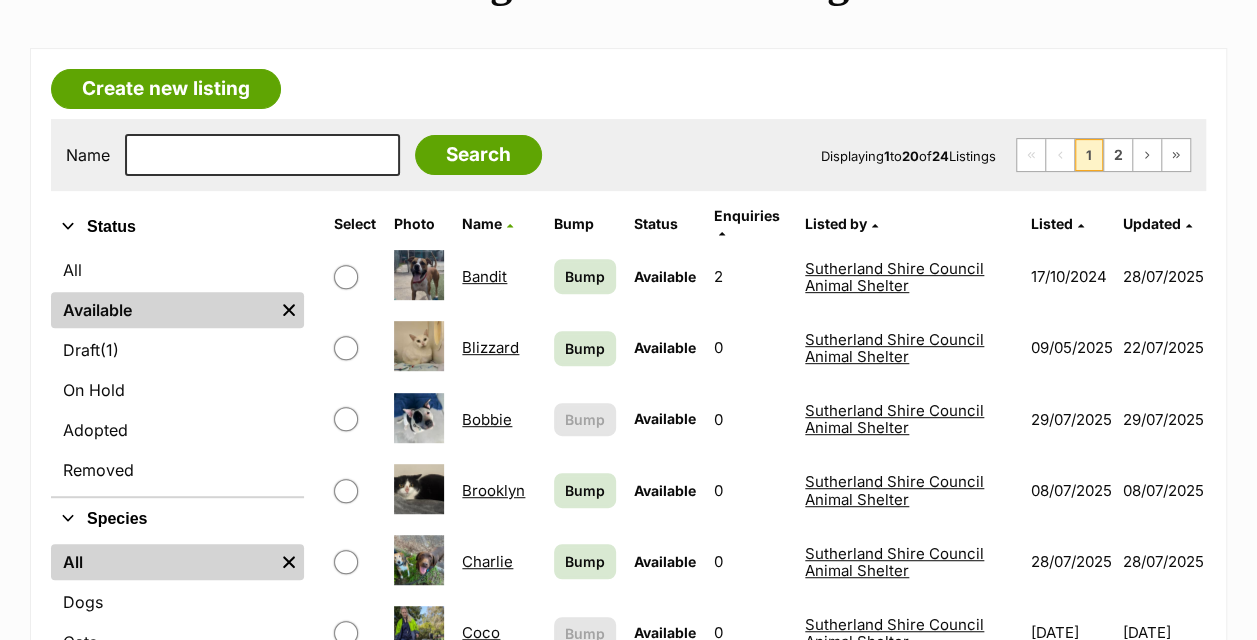 click on "Create new listing
Name
Search
Displaying  1  to  20  of  24  Listings
First Page
Previous Page
1
2
Next Page
Last Page
Refine your search
Status
All
Available
Remove filter
Draft
(1)
Items
On Hold
Adopted
Removed
Species
All
Remove filter
Dogs
Cats
Other Pets
[NAME]
Available
Enquiries:
2
Listed By:
[ORGANIZATION]
Listed
[DATE]
Updated
[DATE]
View
Bump
[NAME]
Available
Enquiries:
0
Listed By:
[ORGANIZATION]
Listed
[DATE]
Updated
[DATE]
View
Bump
[NAME]
Available
Enquiries:
0
Listed By:" at bounding box center (628, 1002) 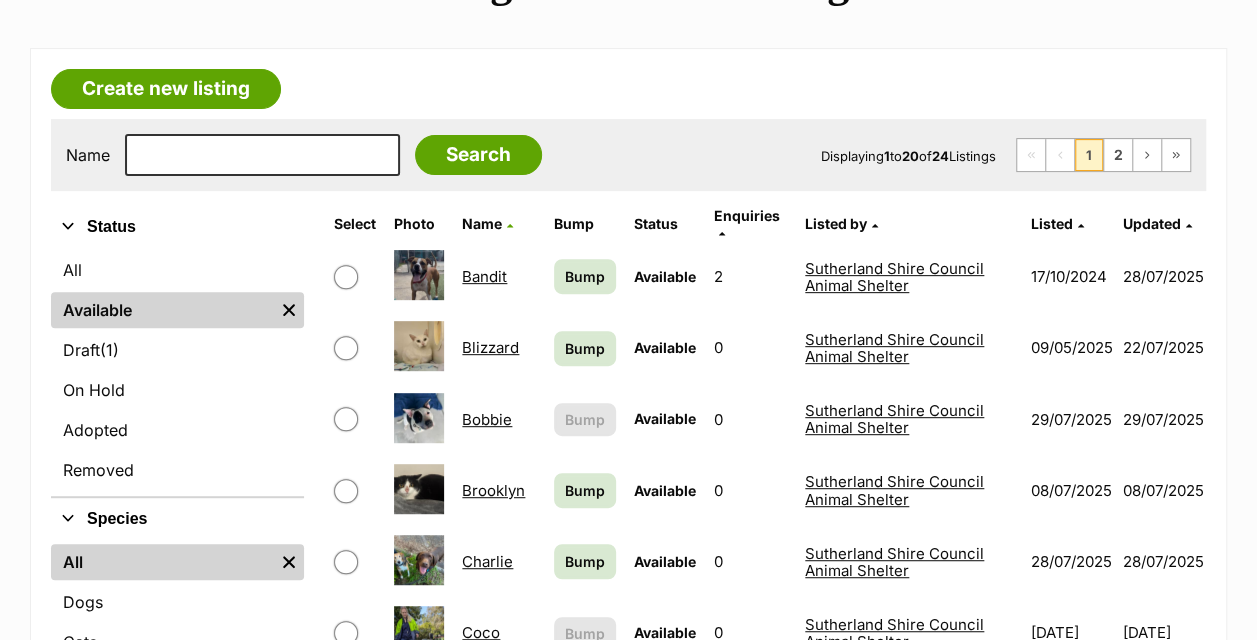 click on "Create new listing
Name
Search
Displaying  1  to  20  of  24  Listings
First Page
Previous Page
1
2
Next Page
Last Page
Refine your search
Status
All
Available
Remove filter
Draft
(1)
Items
On Hold
Adopted
Removed
Species
All
Remove filter
Dogs
Cats
Other Pets
[NAME]
Available
Enquiries:
2
Listed By:
[ORGANIZATION]
Listed
[DATE]
Updated
[DATE]
View
Bump
[NAME]
Available
Enquiries:
0
Listed By:
[ORGANIZATION]
Listed
[DATE]
Updated
[DATE]
View
Bump
[NAME]
Available
Enquiries:
0
Listed By:" at bounding box center (628, 1002) 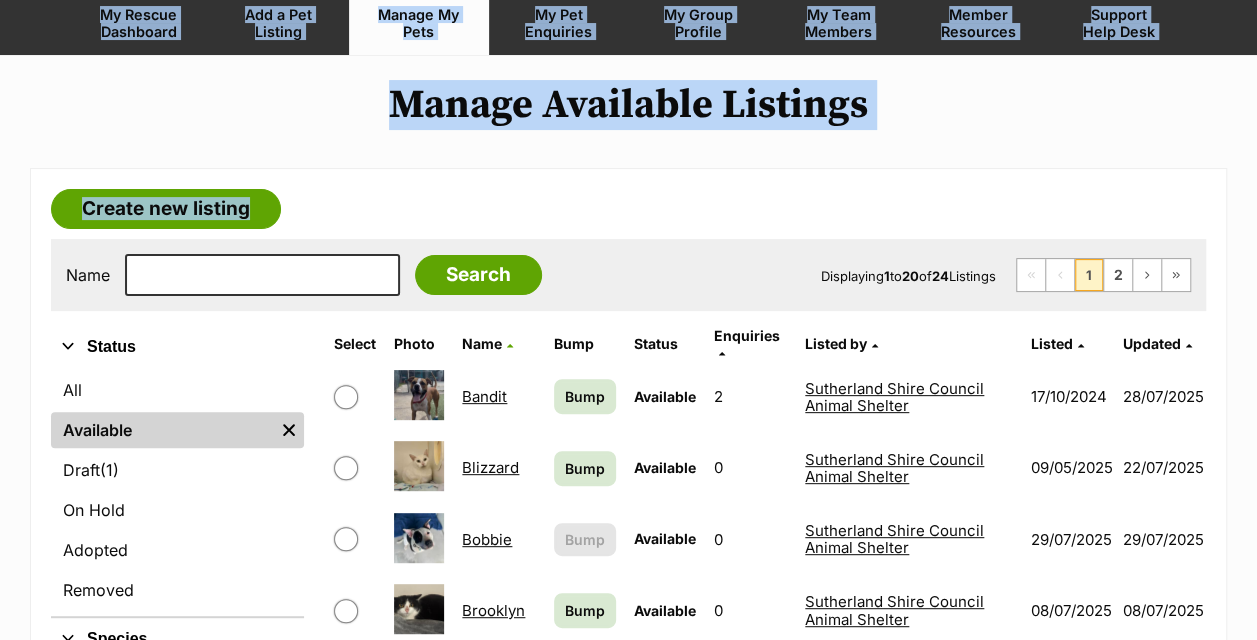 scroll, scrollTop: 0, scrollLeft: 0, axis: both 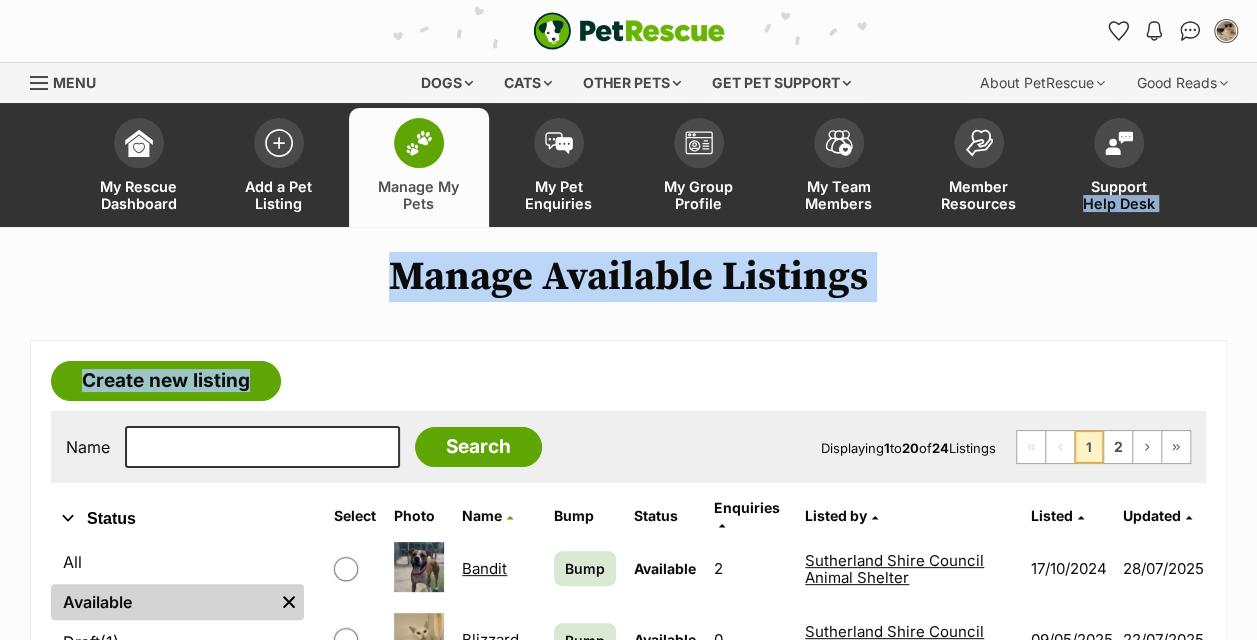 drag, startPoint x: 1048, startPoint y: 110, endPoint x: 1137, endPoint y: -108, distance: 235.46762 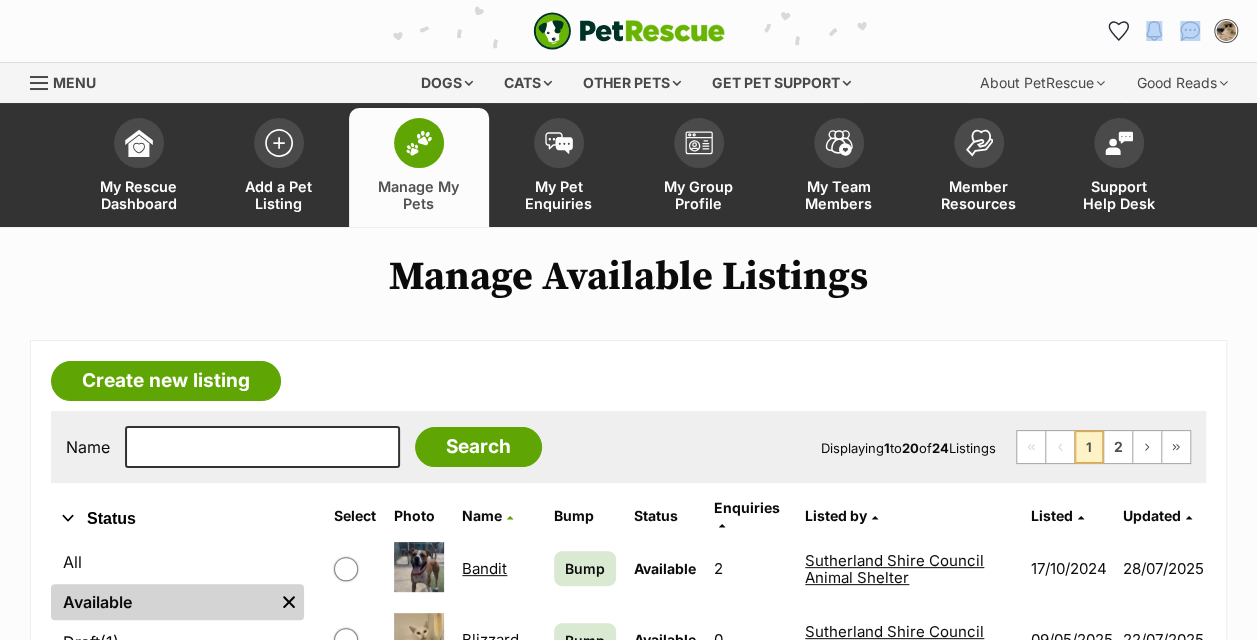 drag, startPoint x: 1137, startPoint y: -108, endPoint x: 1275, endPoint y: -97, distance: 138.43771 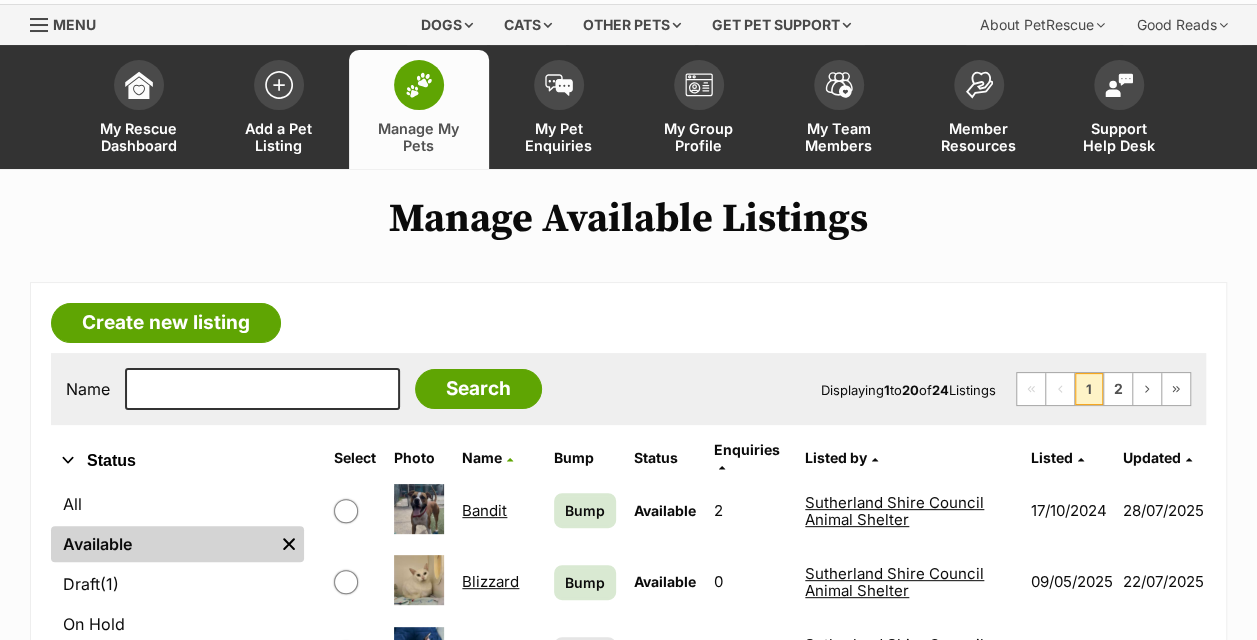 scroll, scrollTop: 0, scrollLeft: 0, axis: both 